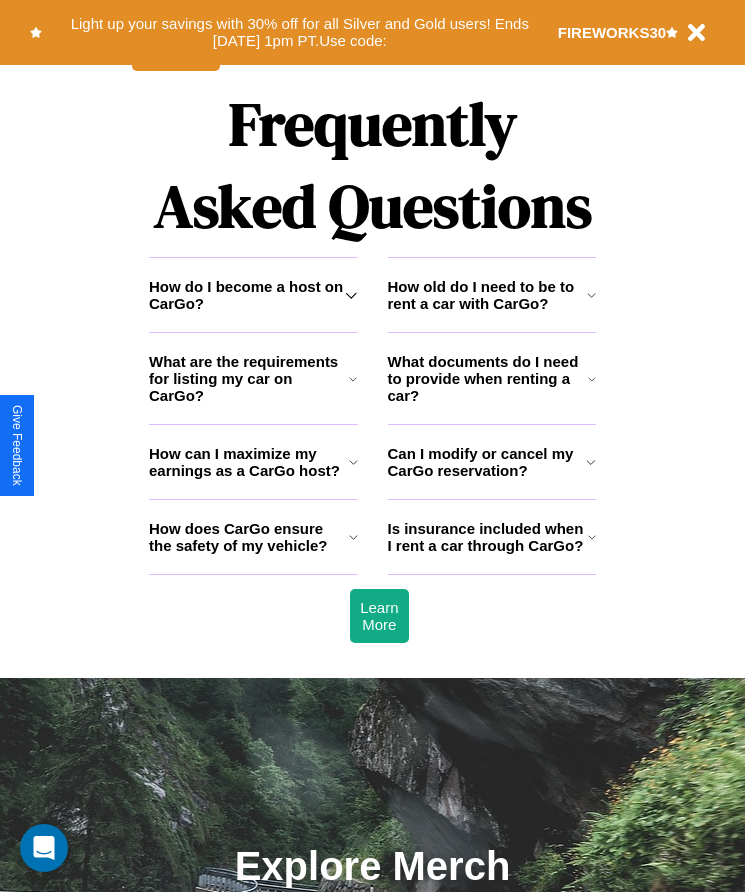 scroll, scrollTop: 2608, scrollLeft: 0, axis: vertical 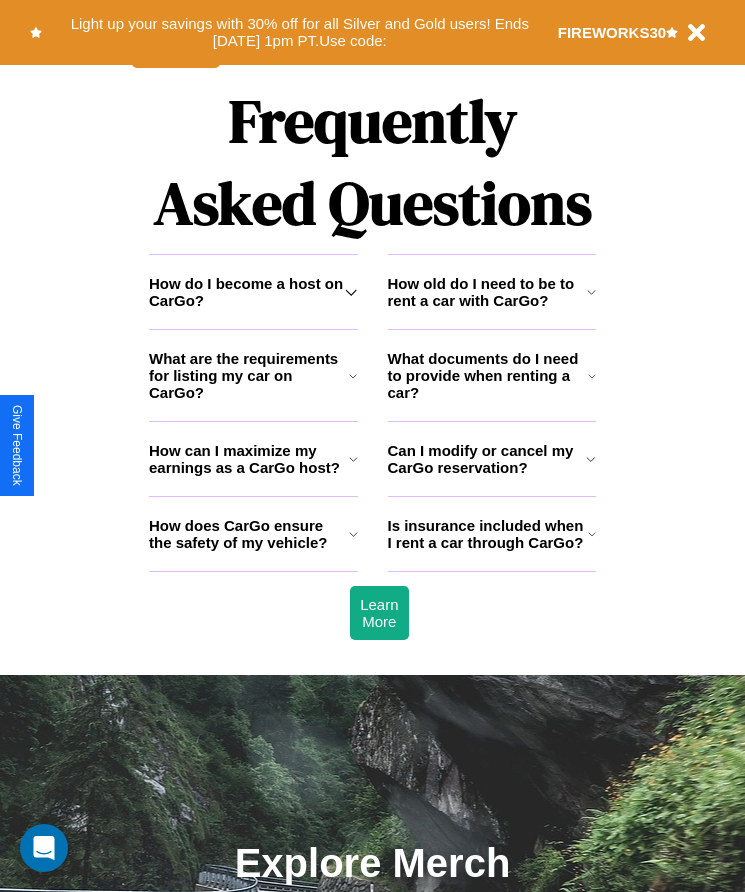 click 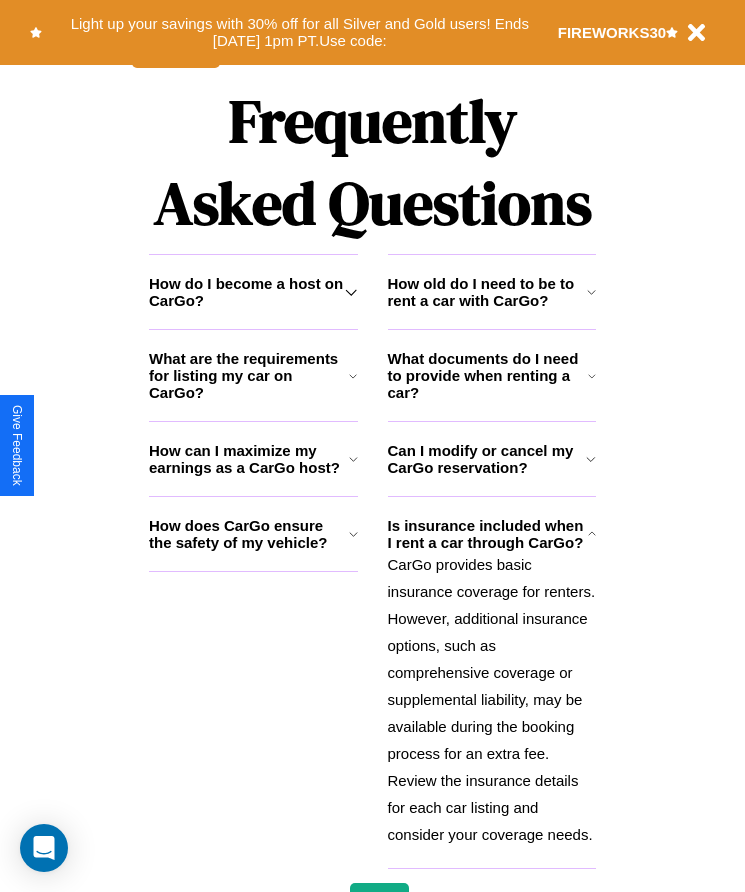 click on "What documents do I need to provide when renting a car?" at bounding box center (488, 375) 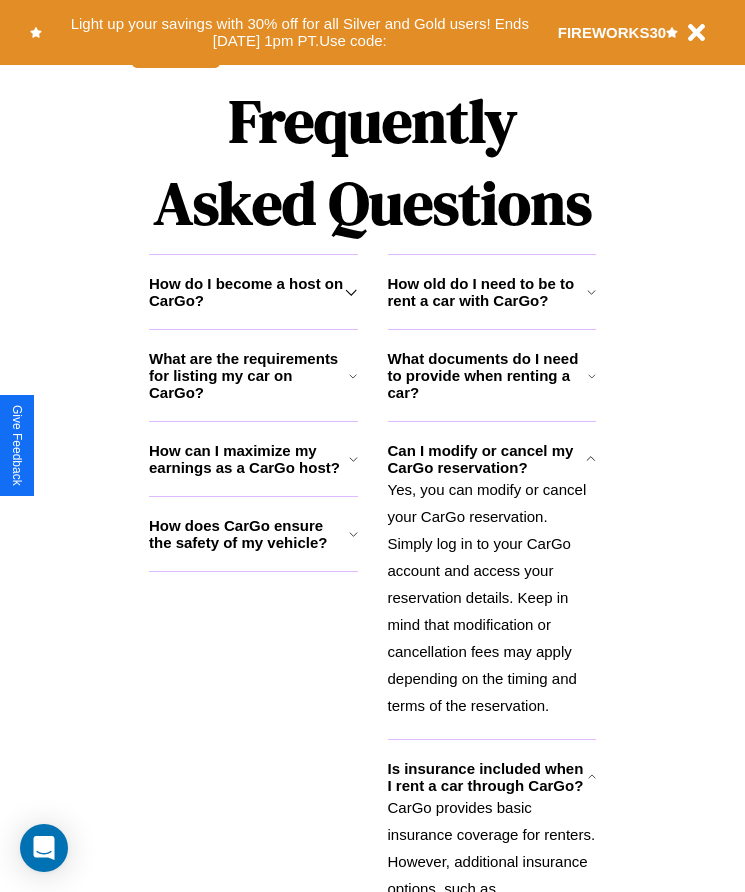 click on "What are the requirements for listing my car on CarGo?" at bounding box center [249, 375] 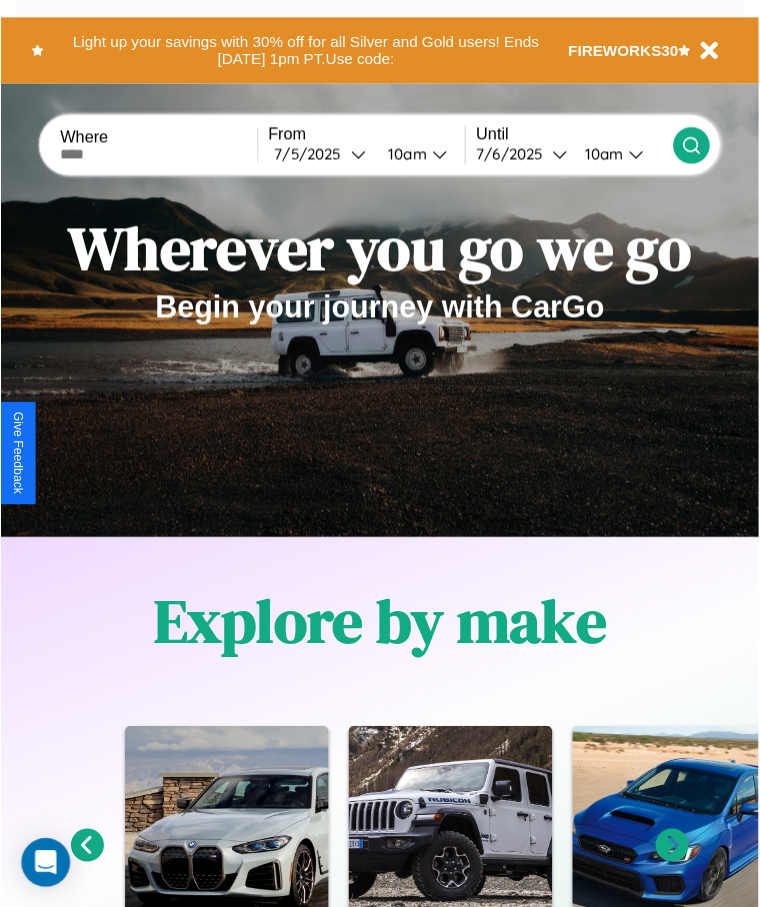 scroll, scrollTop: 0, scrollLeft: 0, axis: both 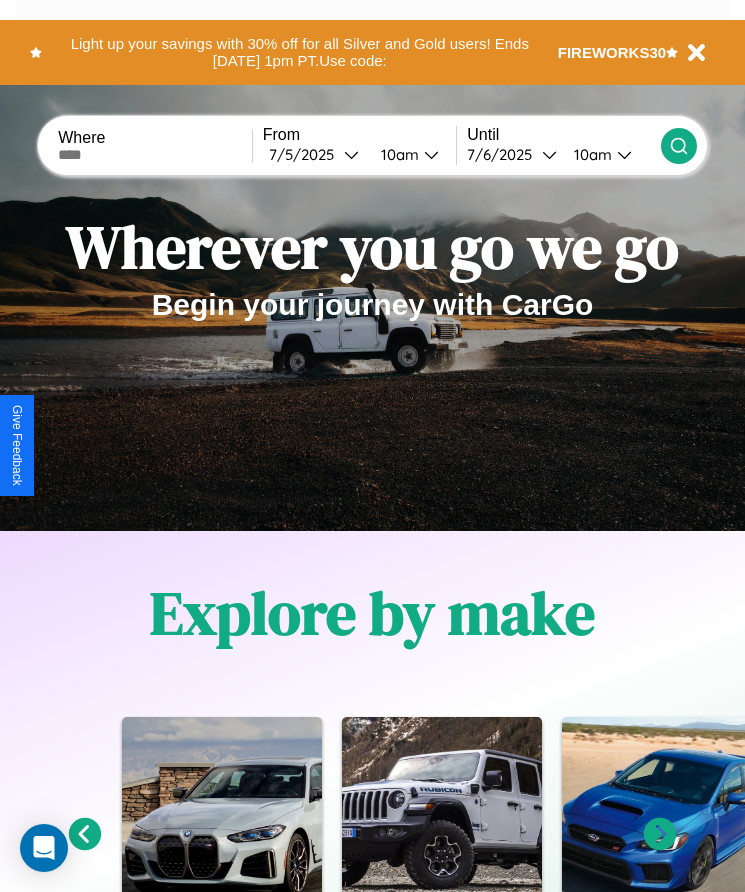 click at bounding box center [155, 155] 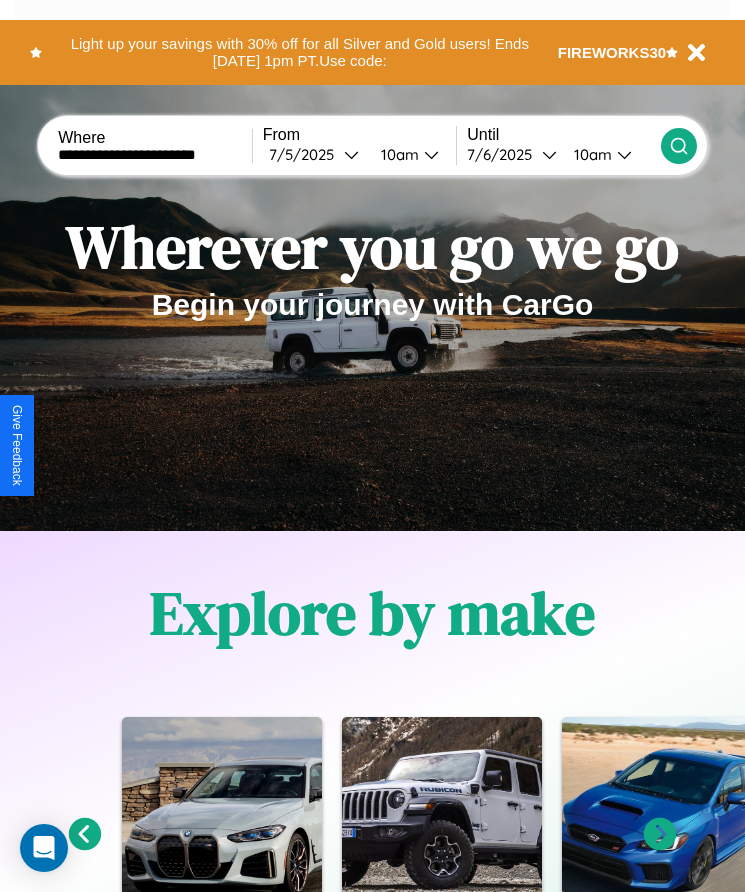 type on "**********" 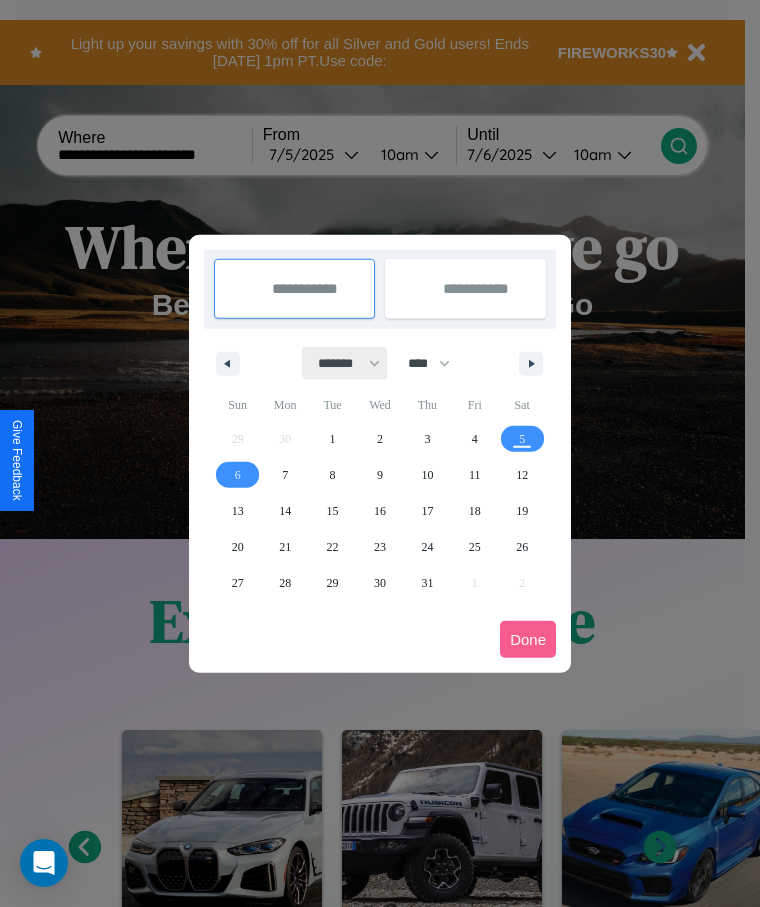 click on "******* ******** ***** ***** *** **** **** ****** ********* ******* ******** ********" at bounding box center (345, 363) 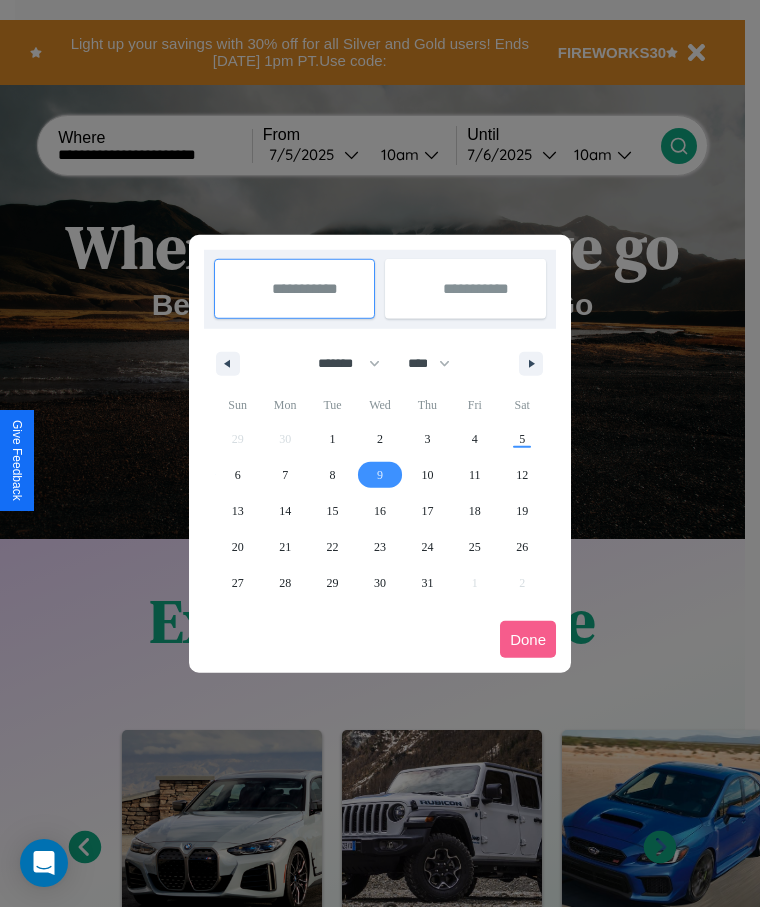 click on "9" at bounding box center (380, 475) 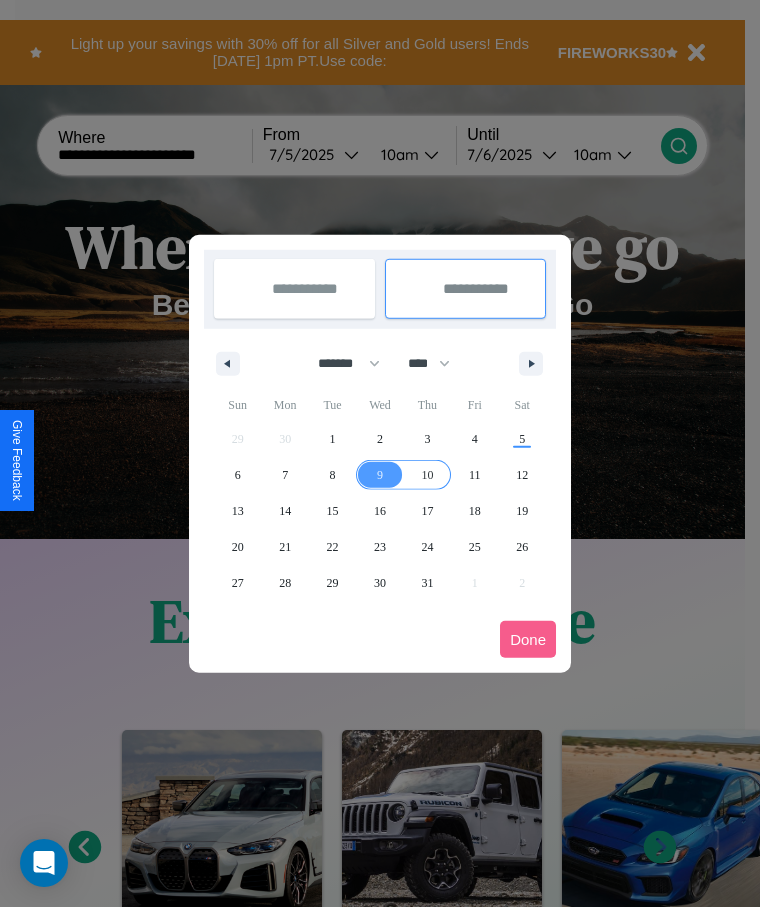 click on "10" at bounding box center [427, 475] 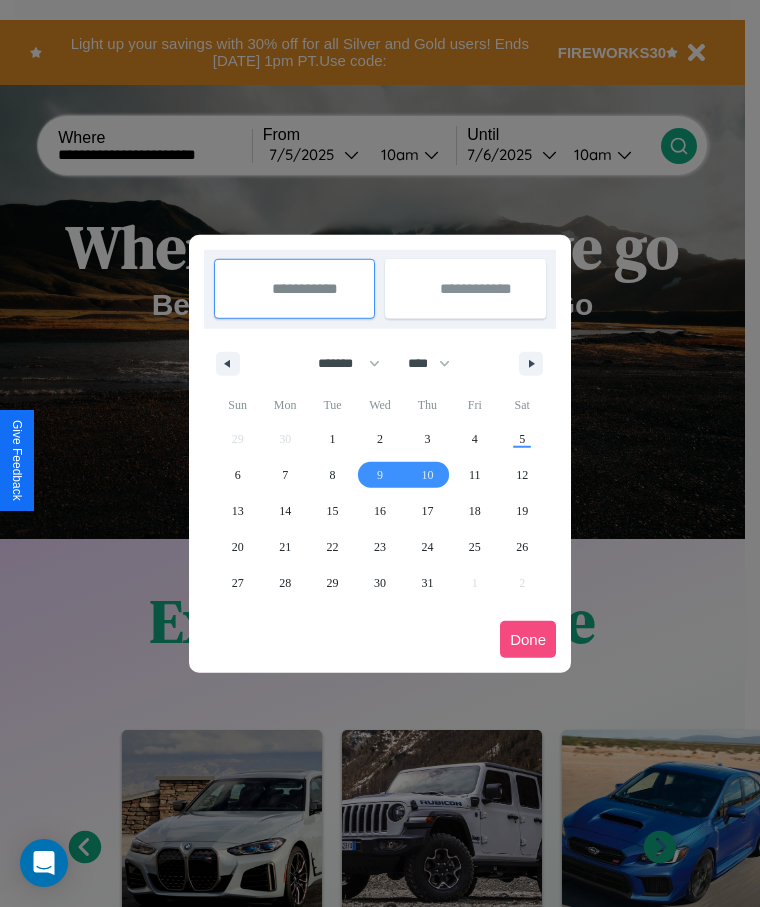 click on "Done" at bounding box center (528, 639) 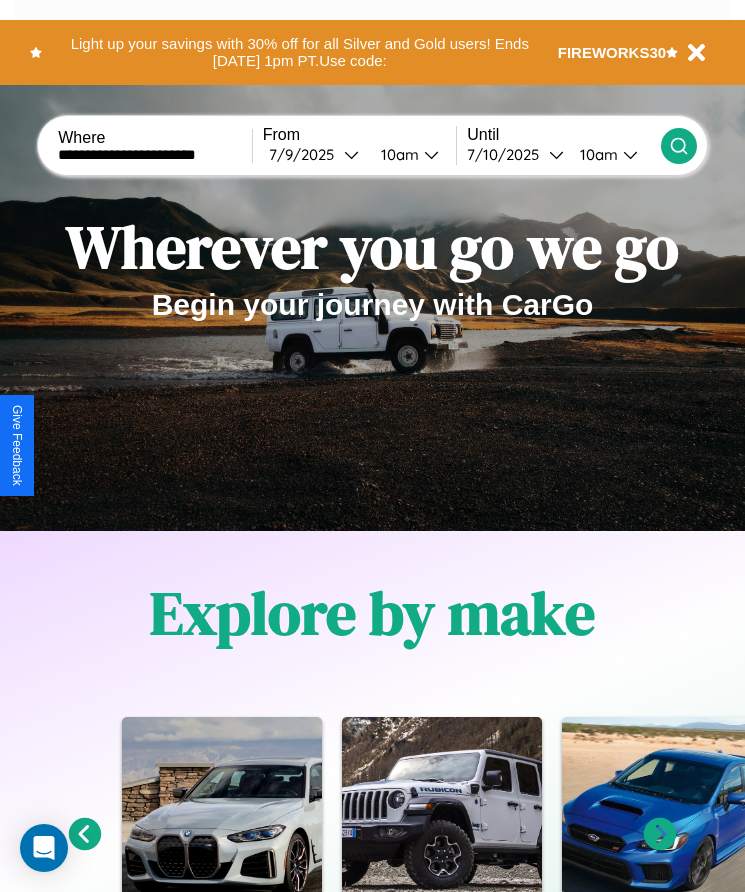 click 